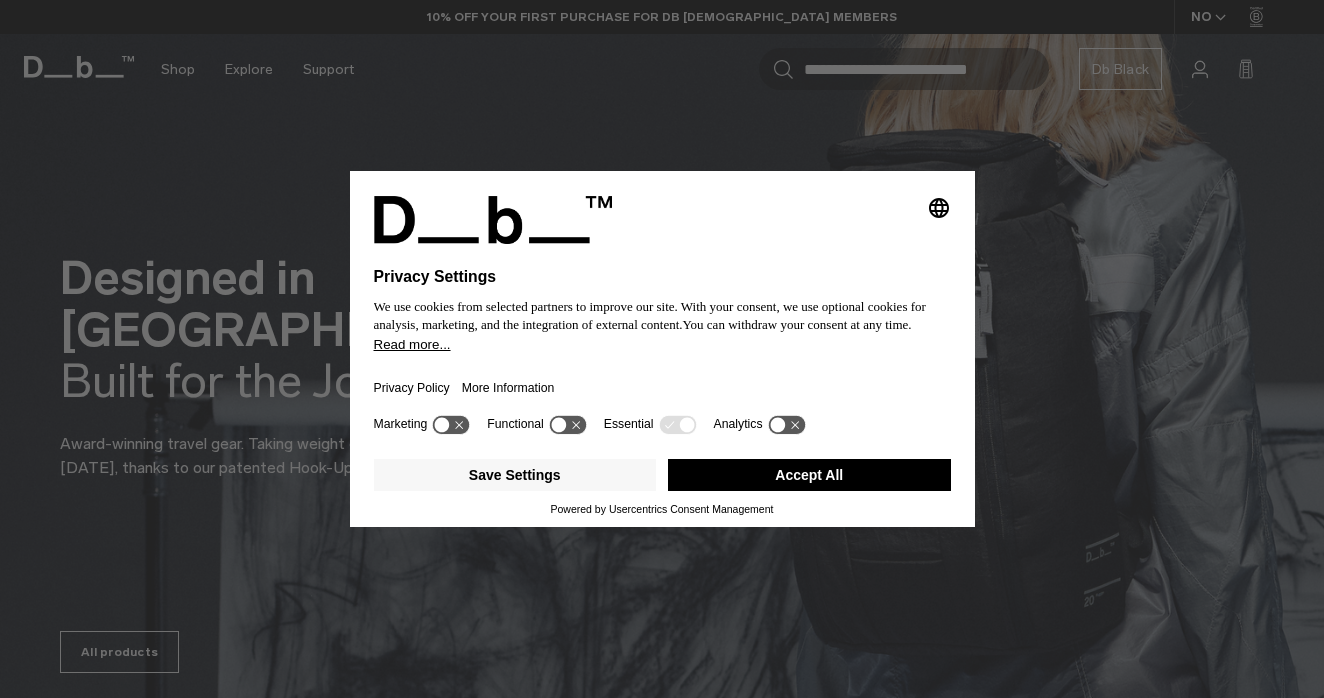 scroll, scrollTop: 309, scrollLeft: 0, axis: vertical 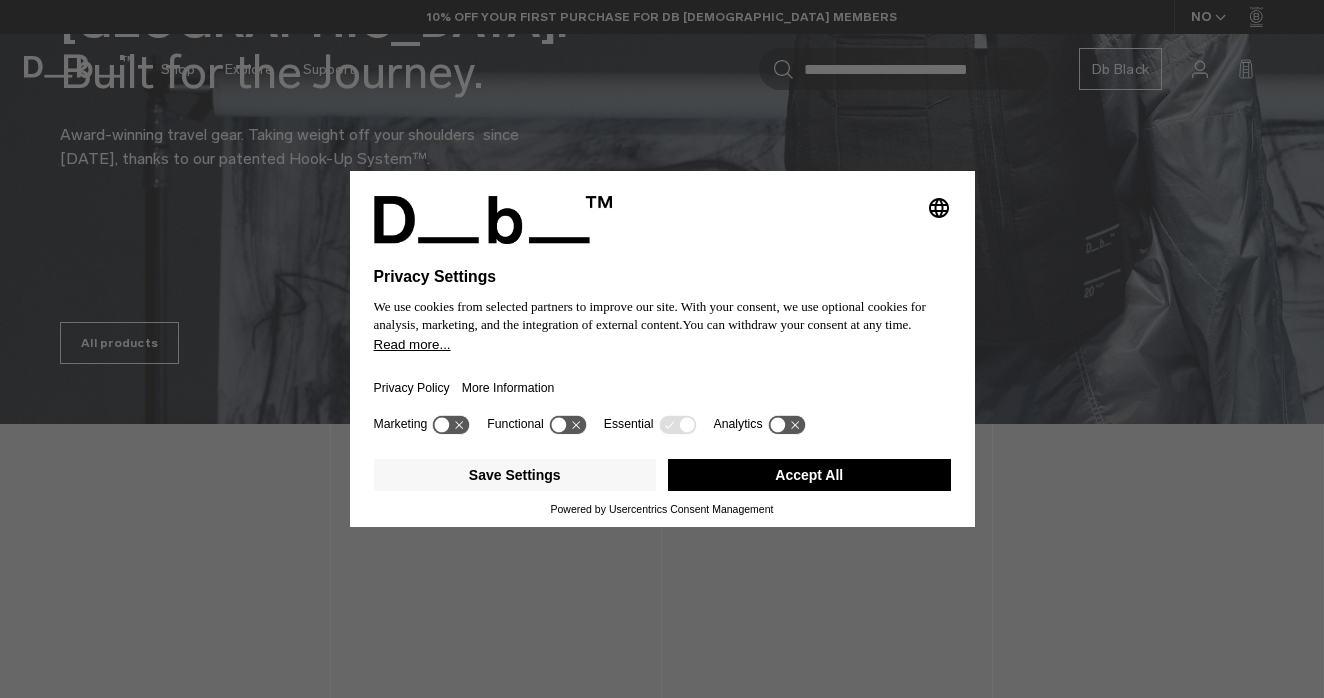 click on "Accept All" at bounding box center [809, 475] 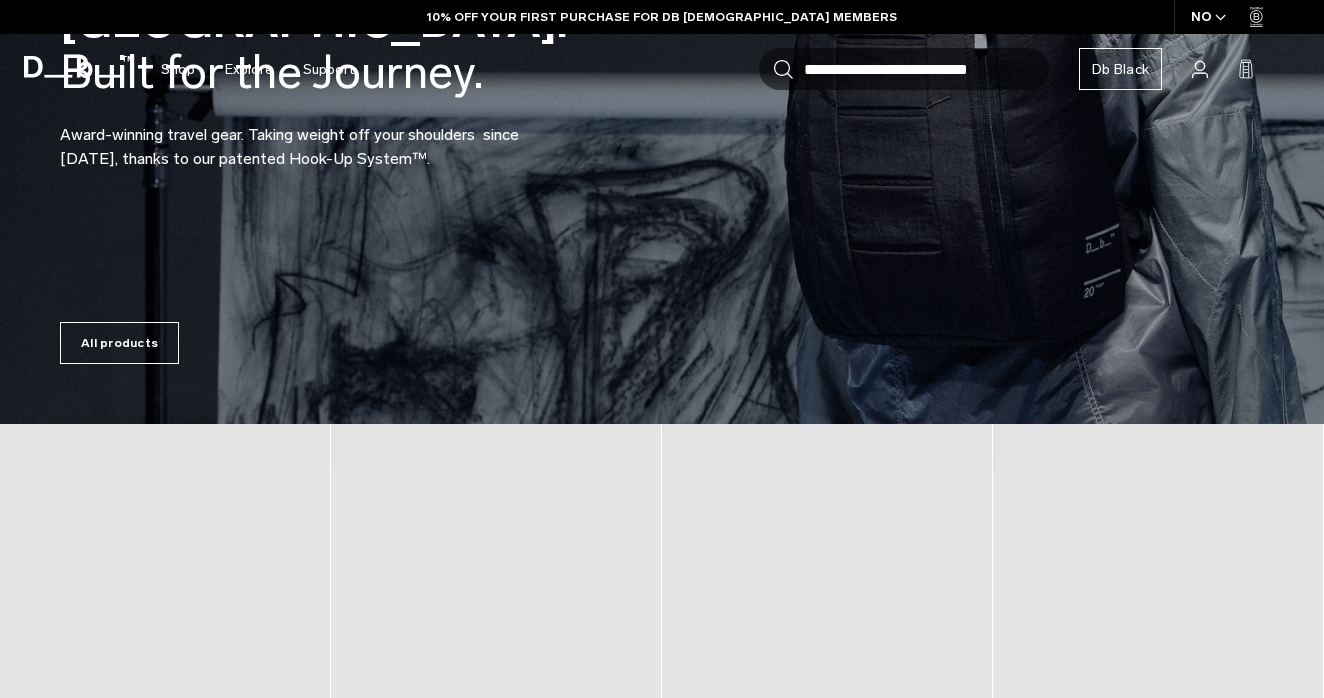 scroll, scrollTop: 0, scrollLeft: 0, axis: both 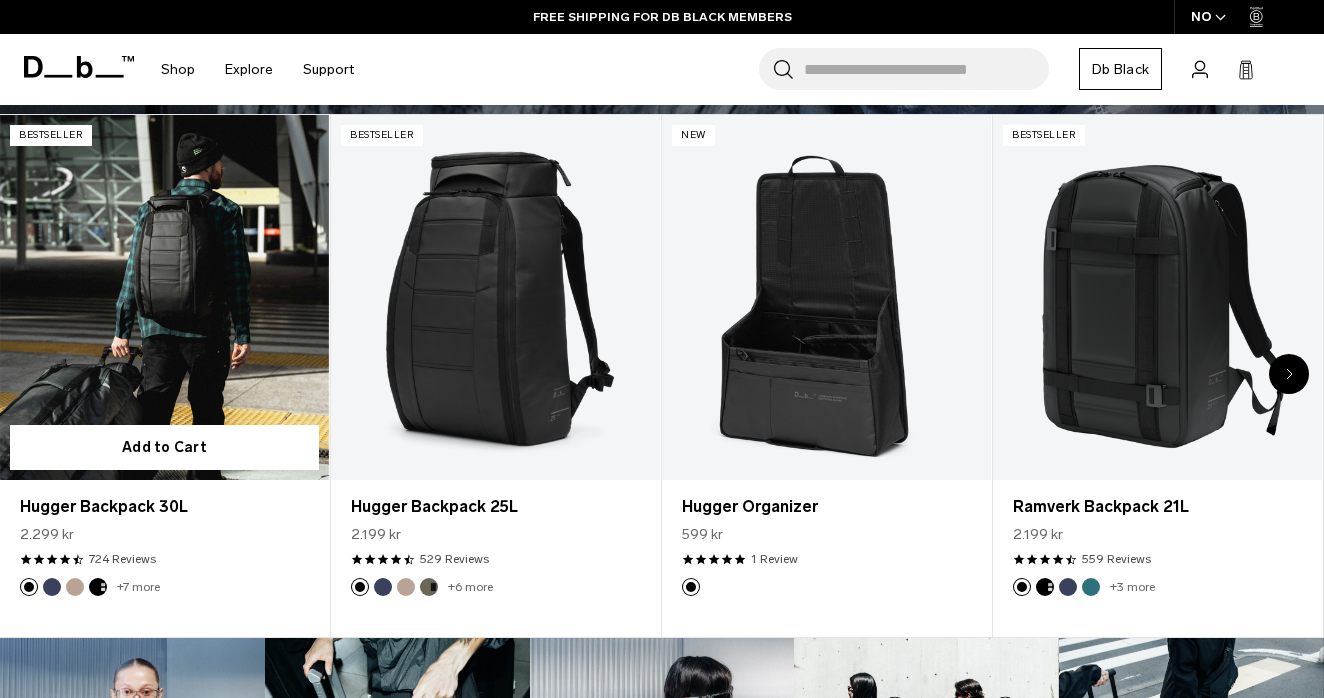 click at bounding box center [164, 298] 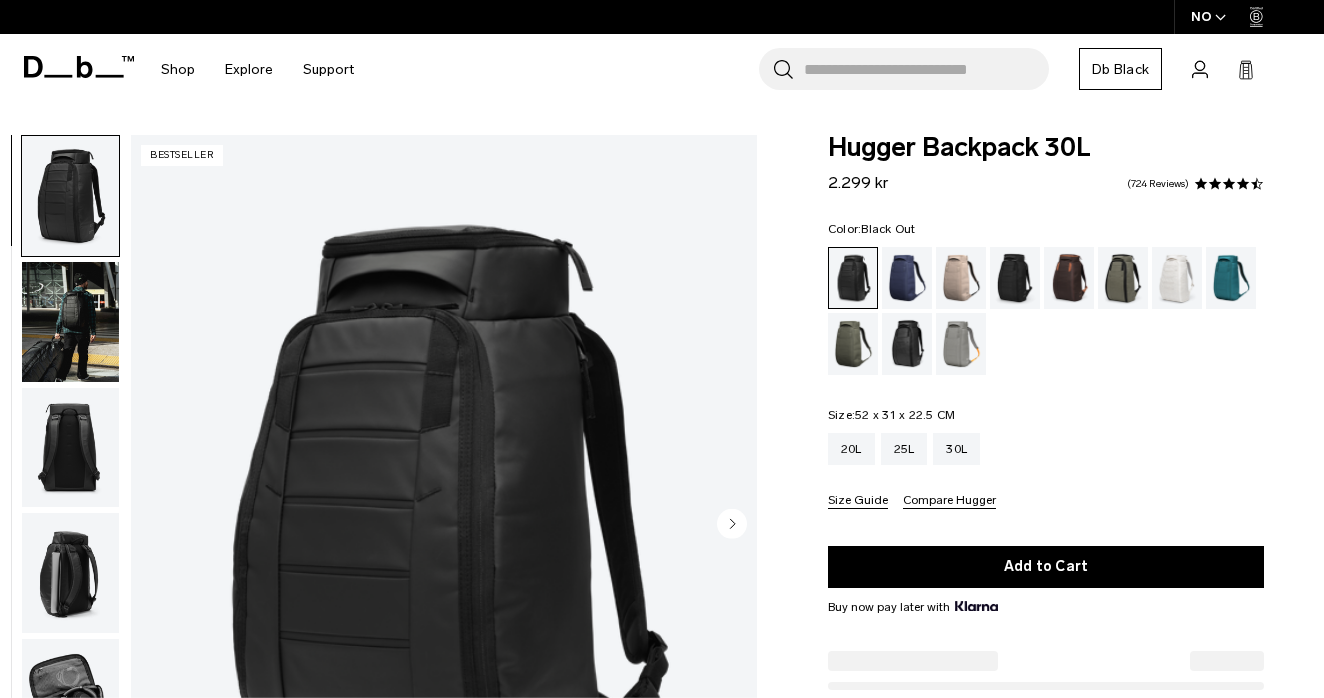 scroll, scrollTop: 0, scrollLeft: 0, axis: both 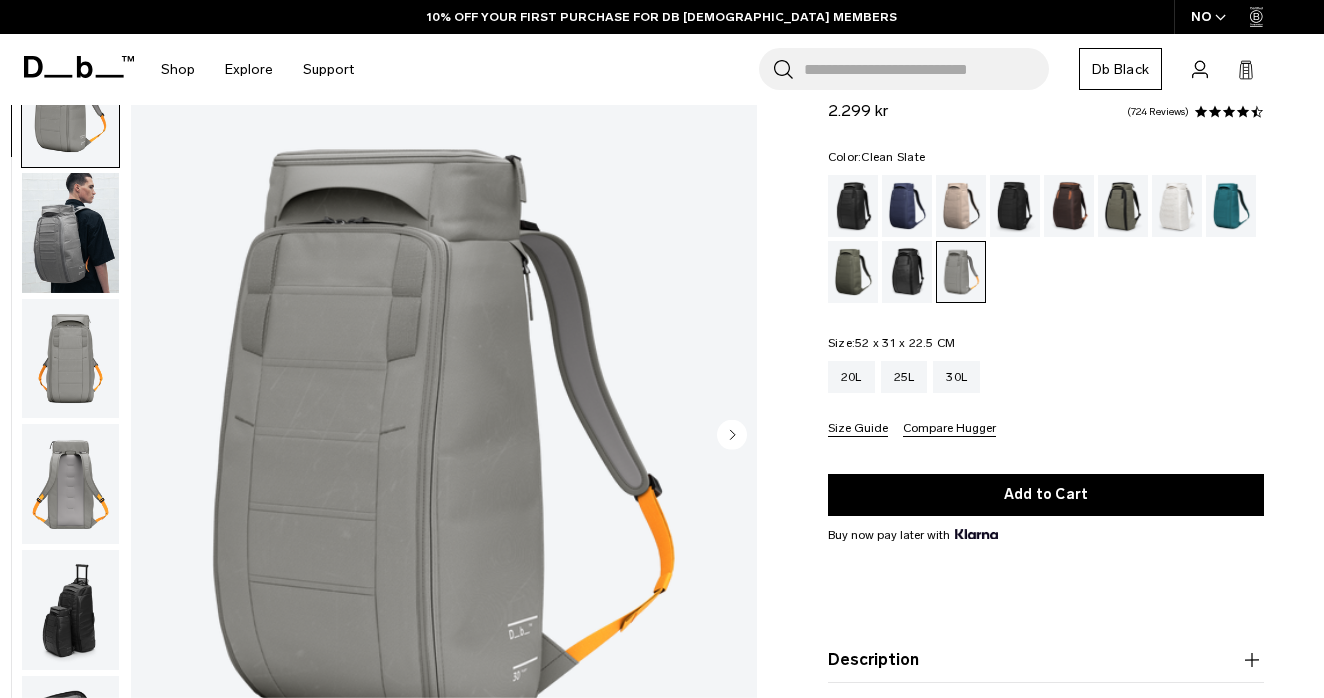 click at bounding box center (1177, 206) 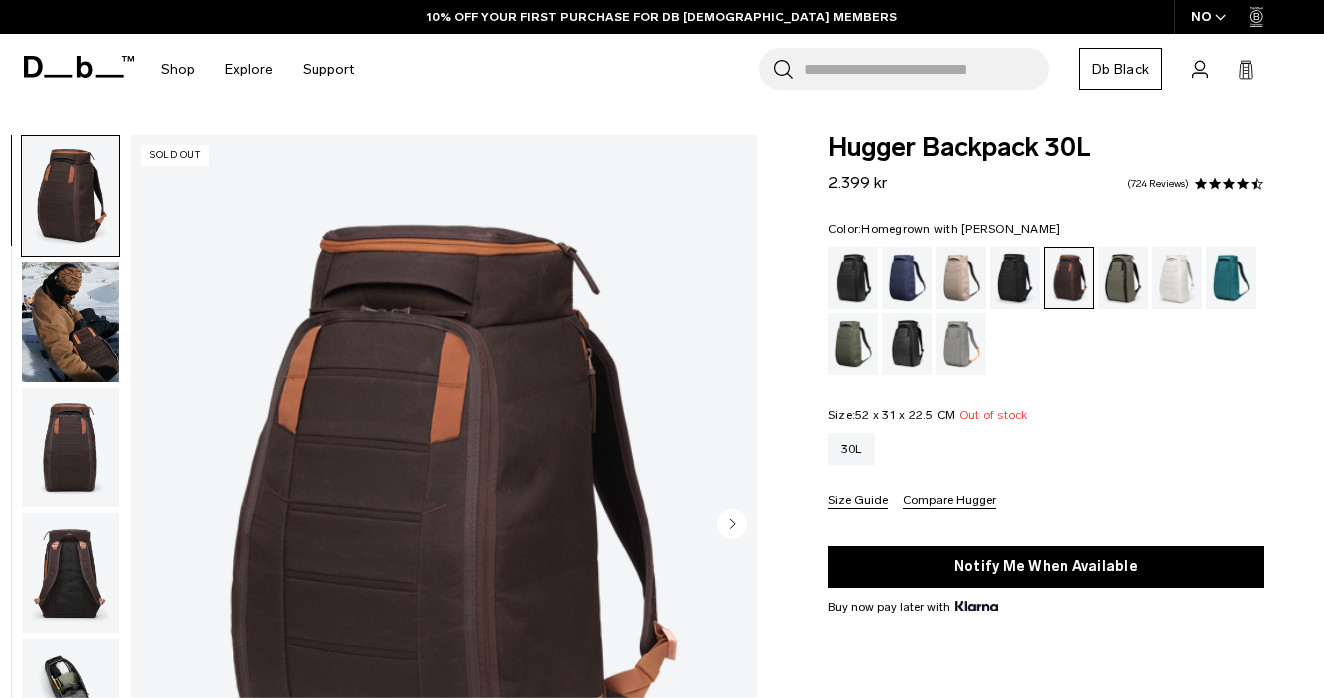 scroll, scrollTop: 0, scrollLeft: 0, axis: both 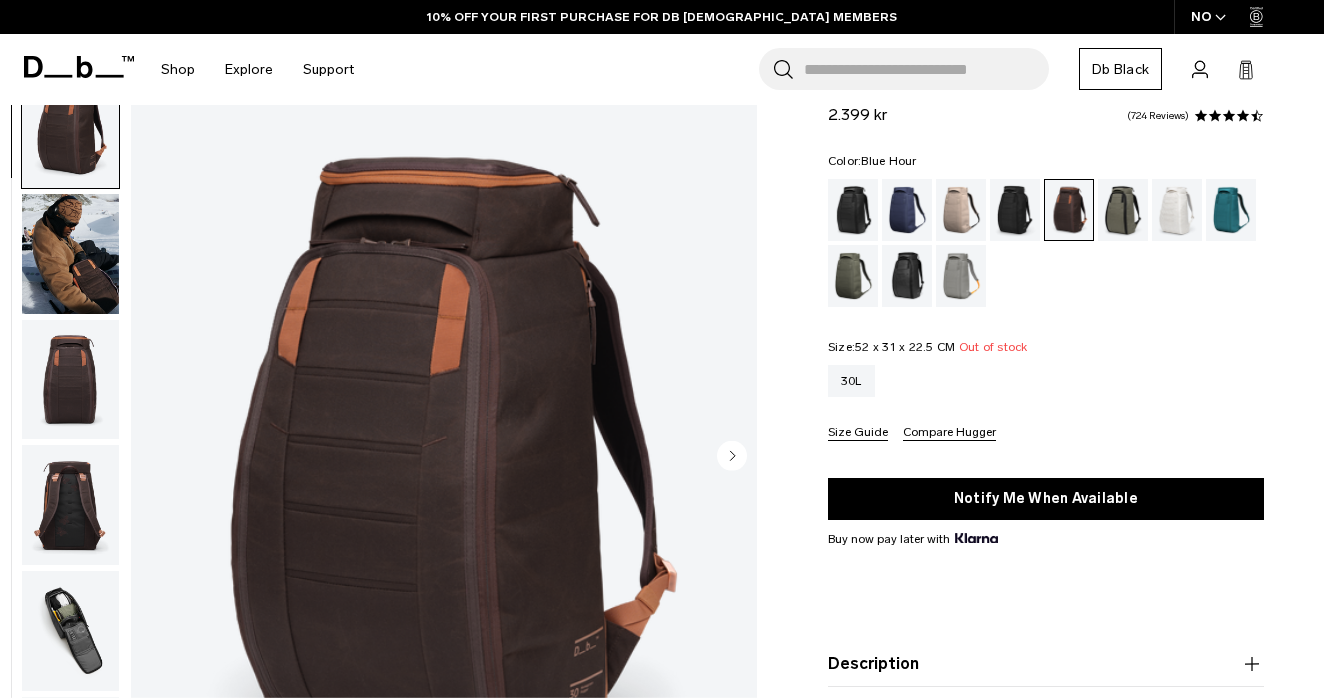 click at bounding box center [907, 210] 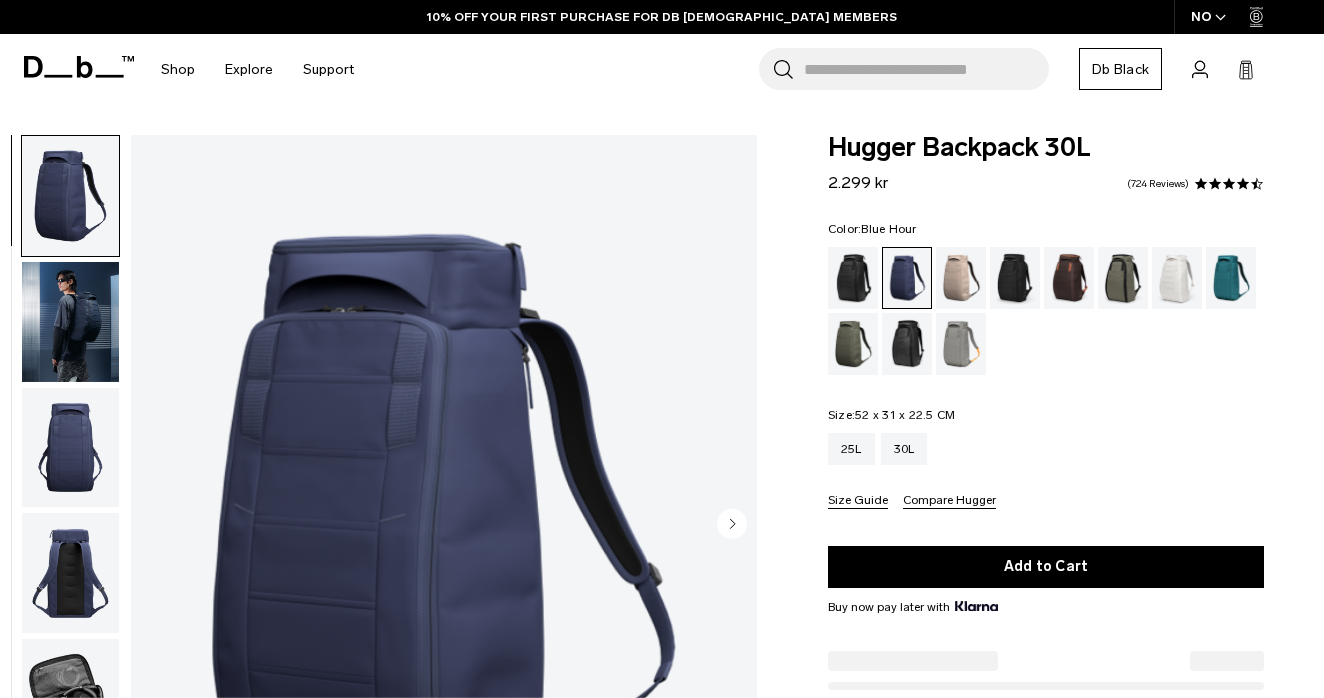 scroll, scrollTop: 0, scrollLeft: 0, axis: both 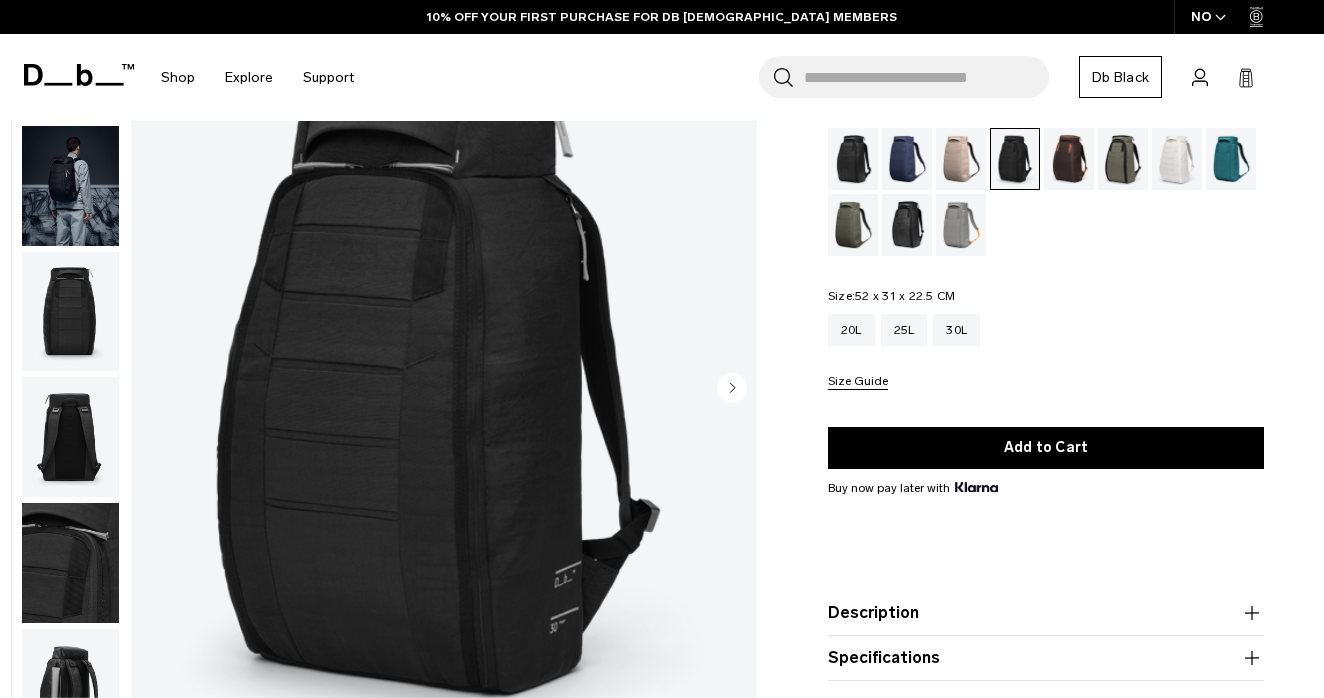 click at bounding box center [853, 159] 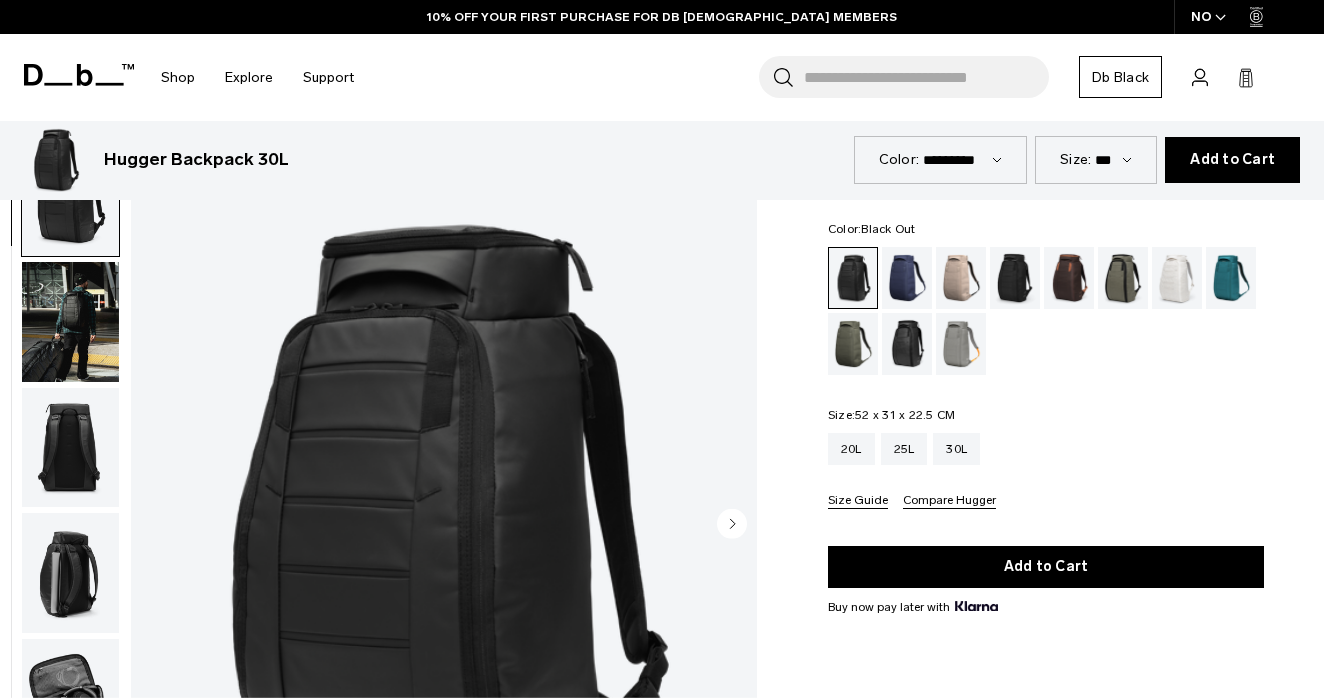 scroll, scrollTop: 989, scrollLeft: 0, axis: vertical 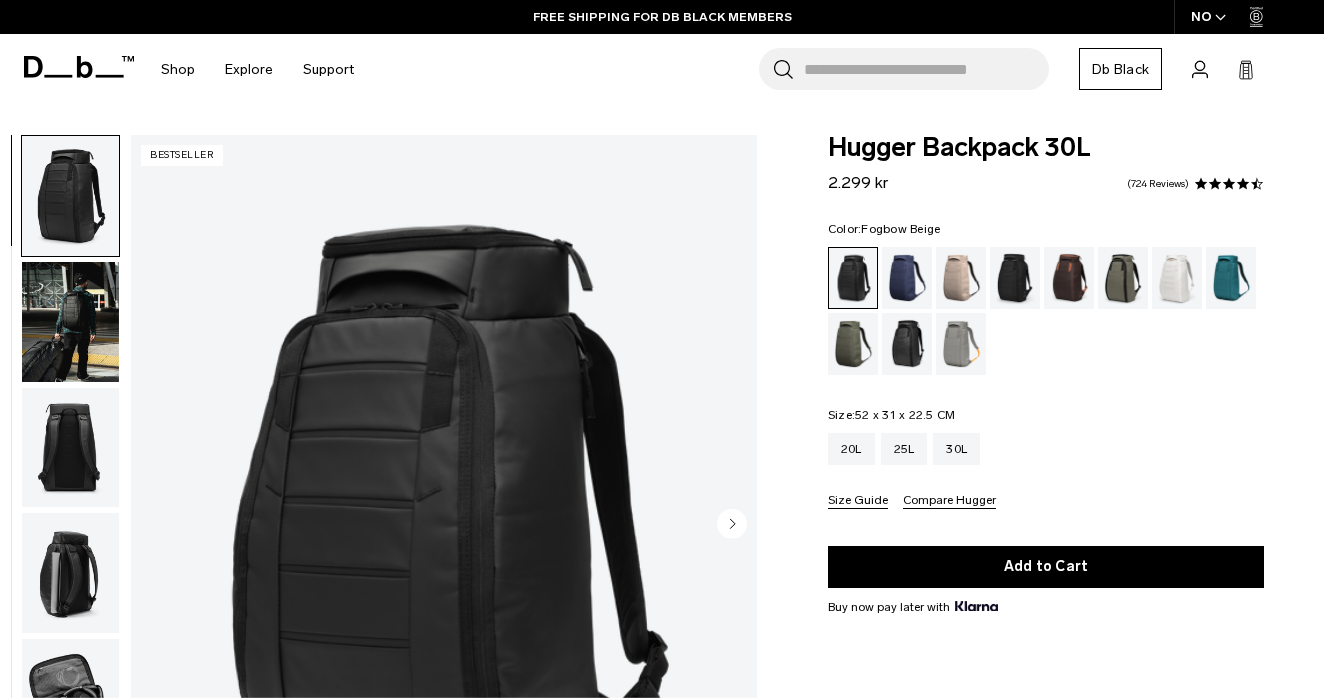 click at bounding box center [961, 278] 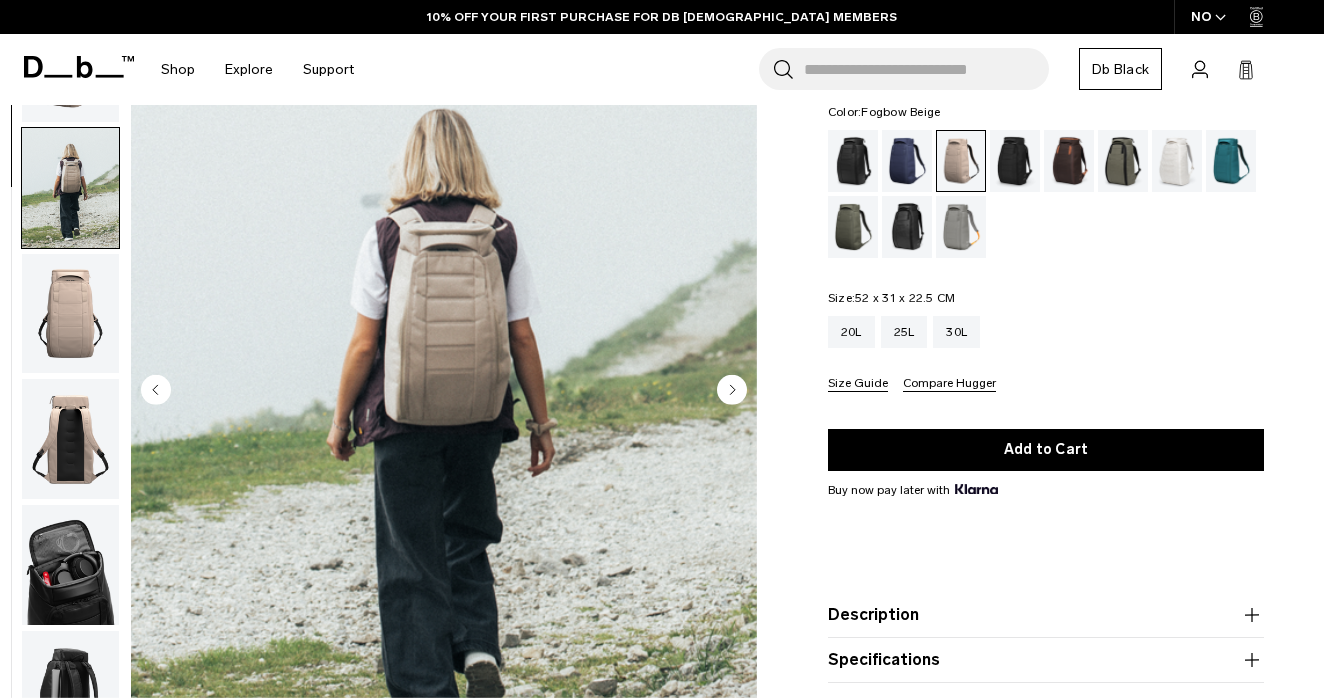 scroll, scrollTop: 134, scrollLeft: 0, axis: vertical 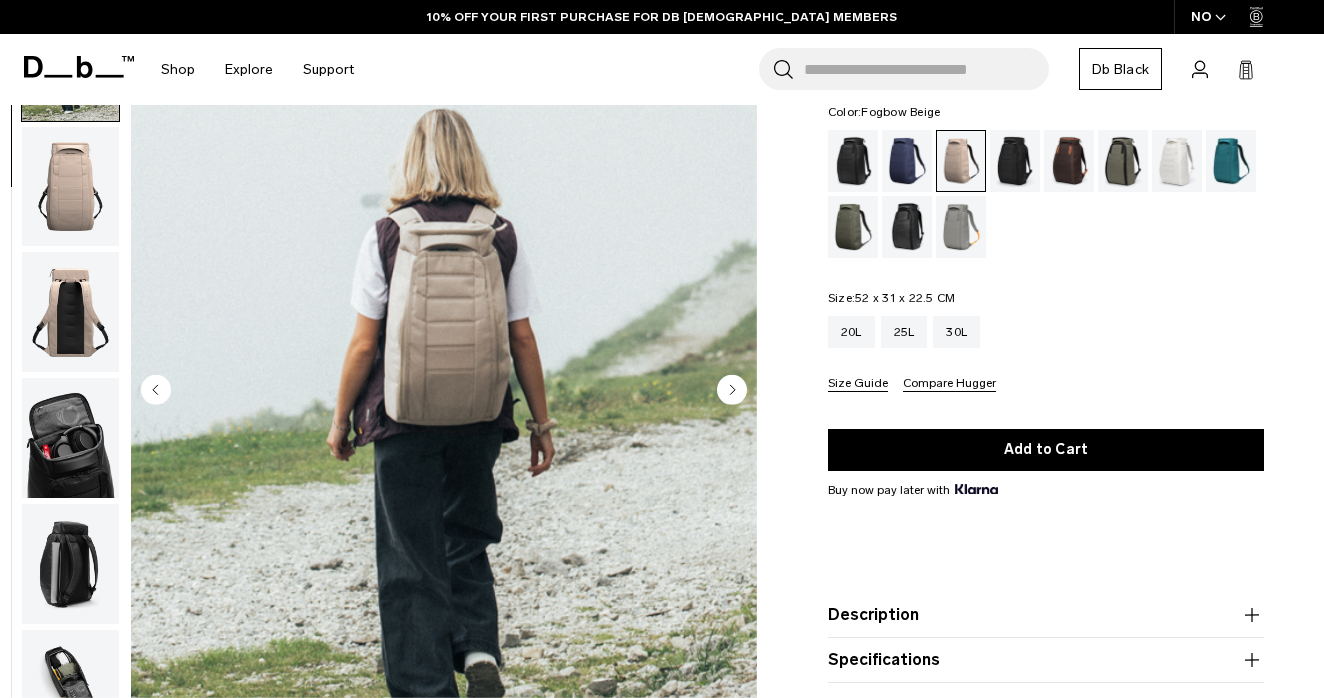 click 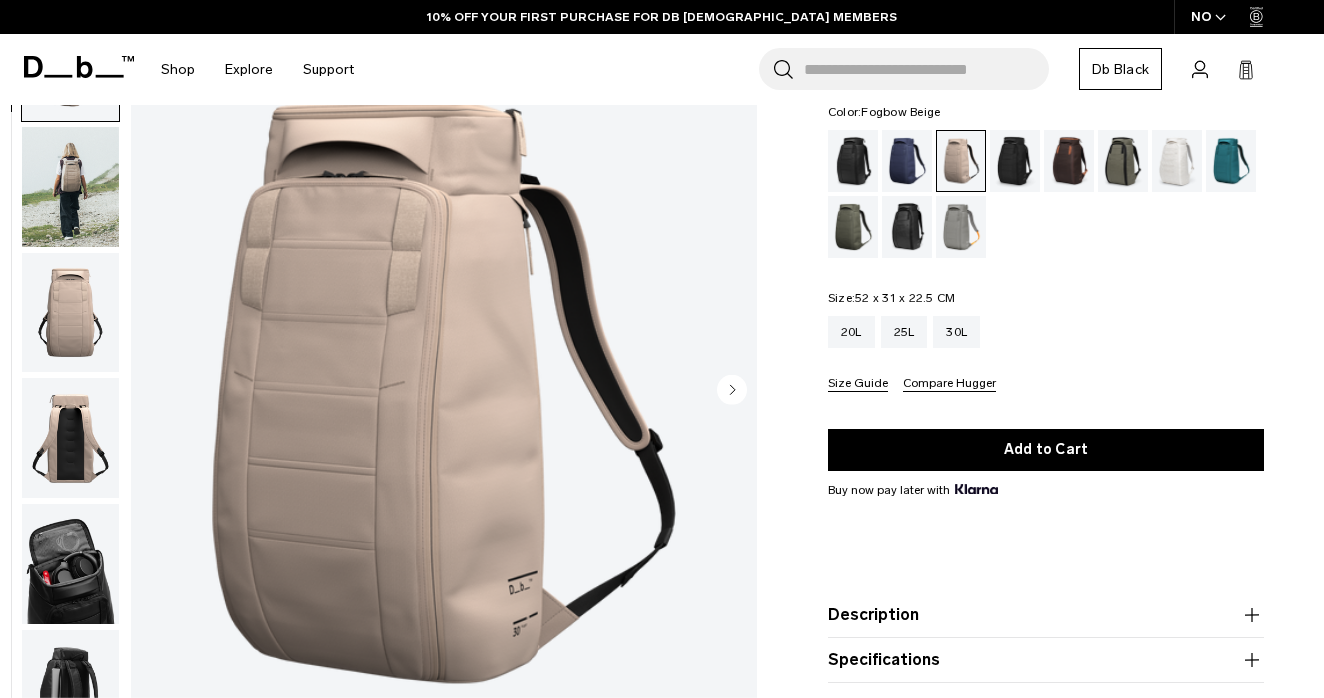 scroll, scrollTop: 0, scrollLeft: 0, axis: both 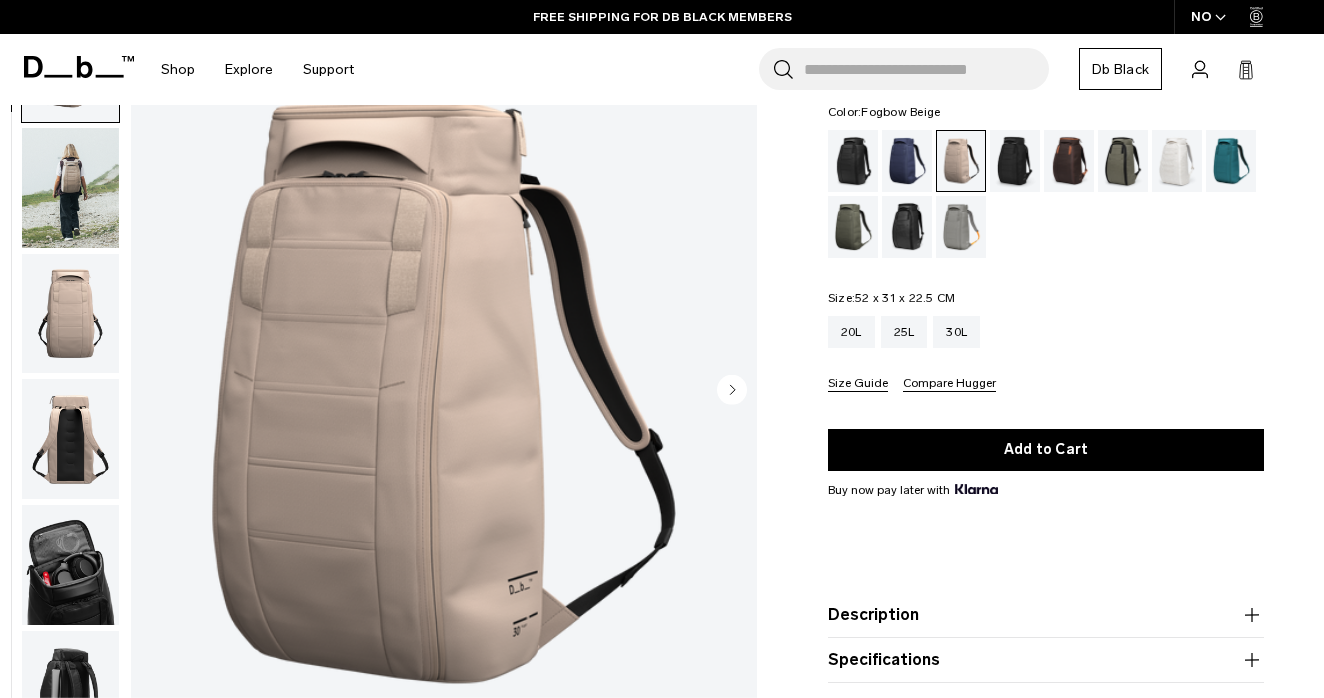 click 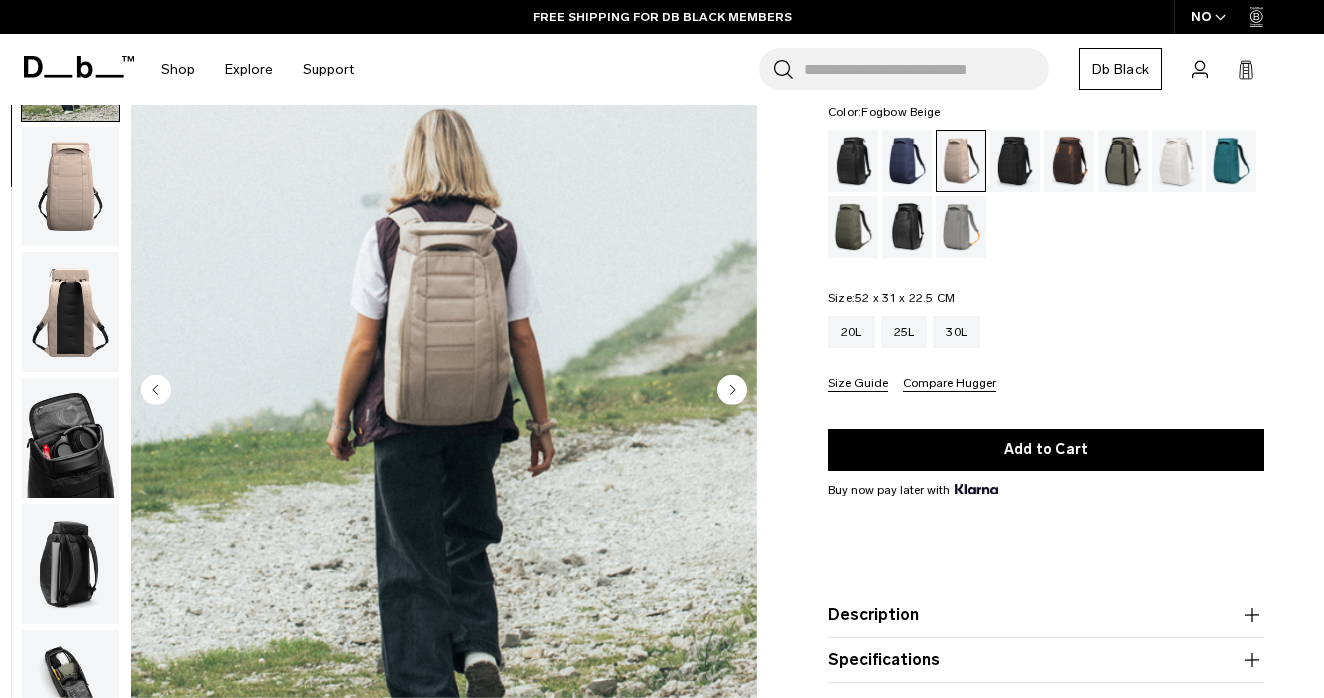 click 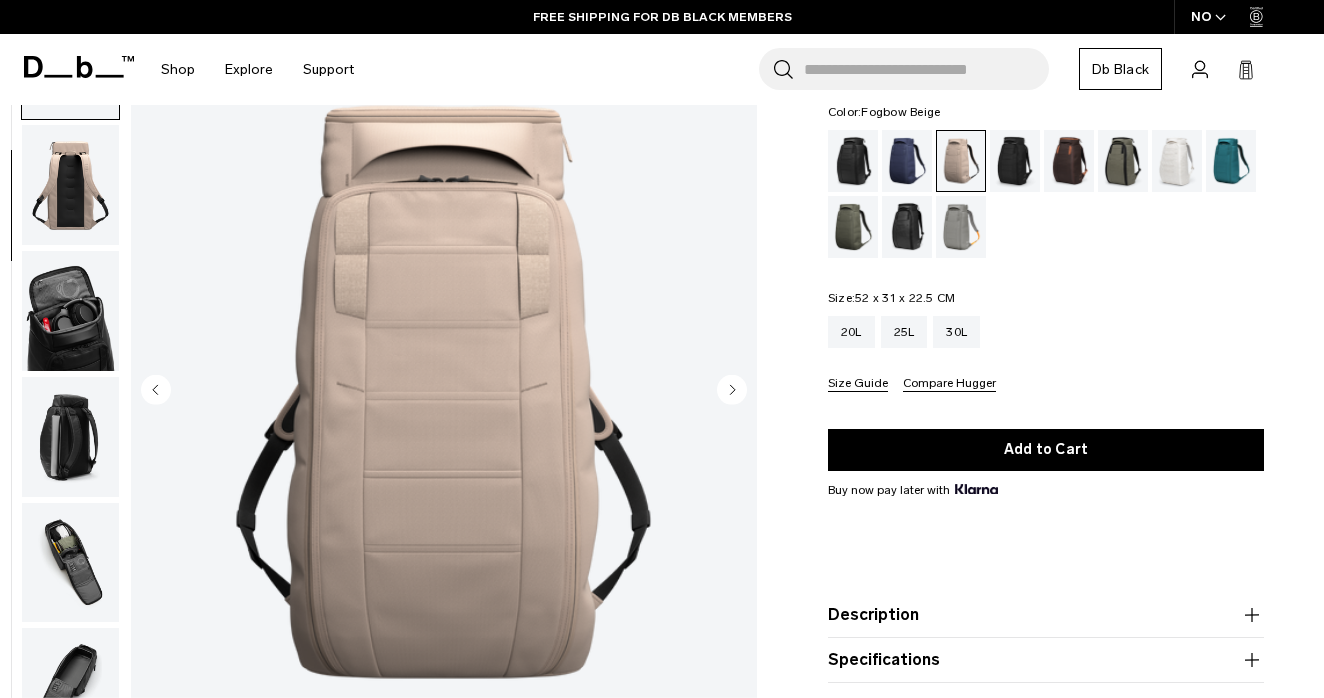 click 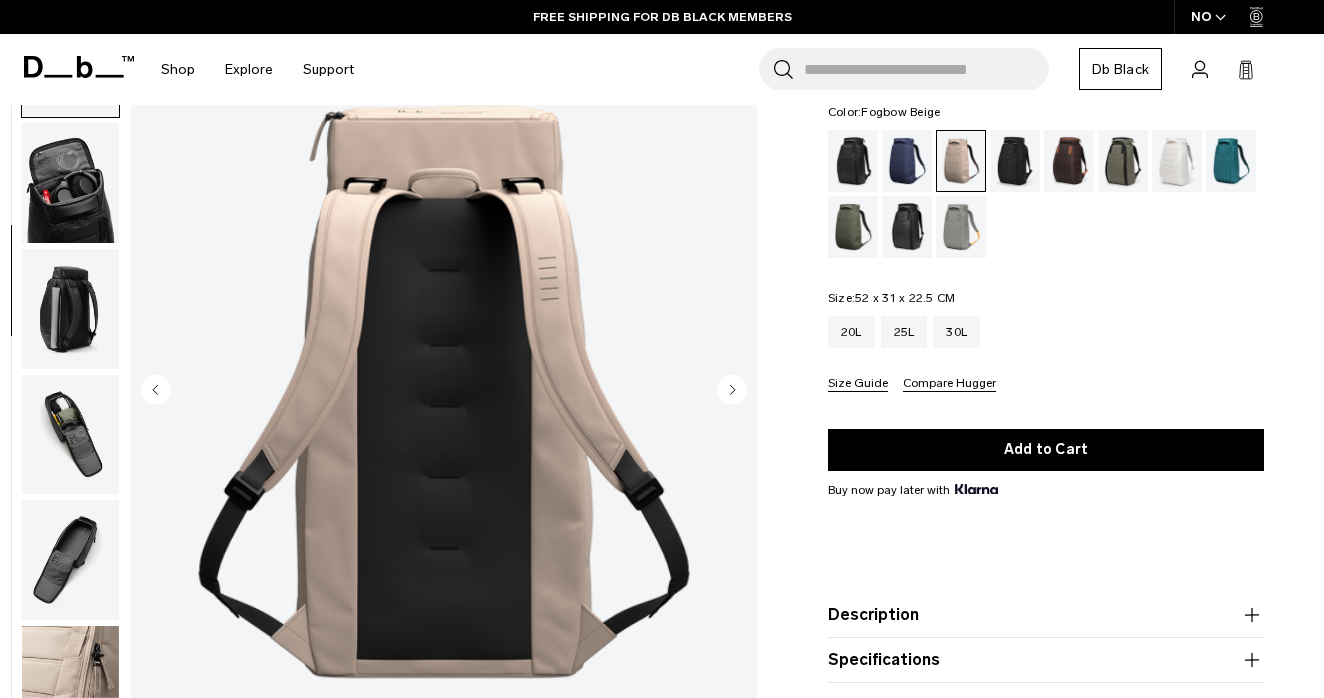 click 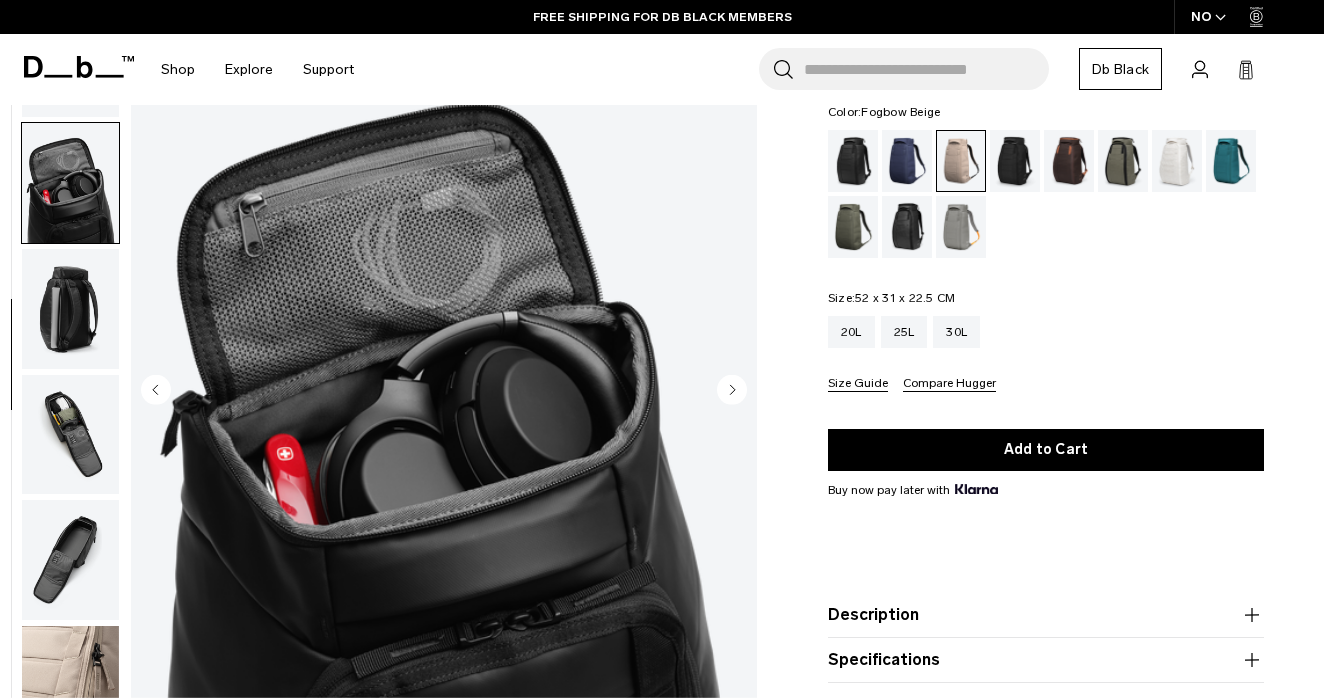 scroll, scrollTop: 486, scrollLeft: 0, axis: vertical 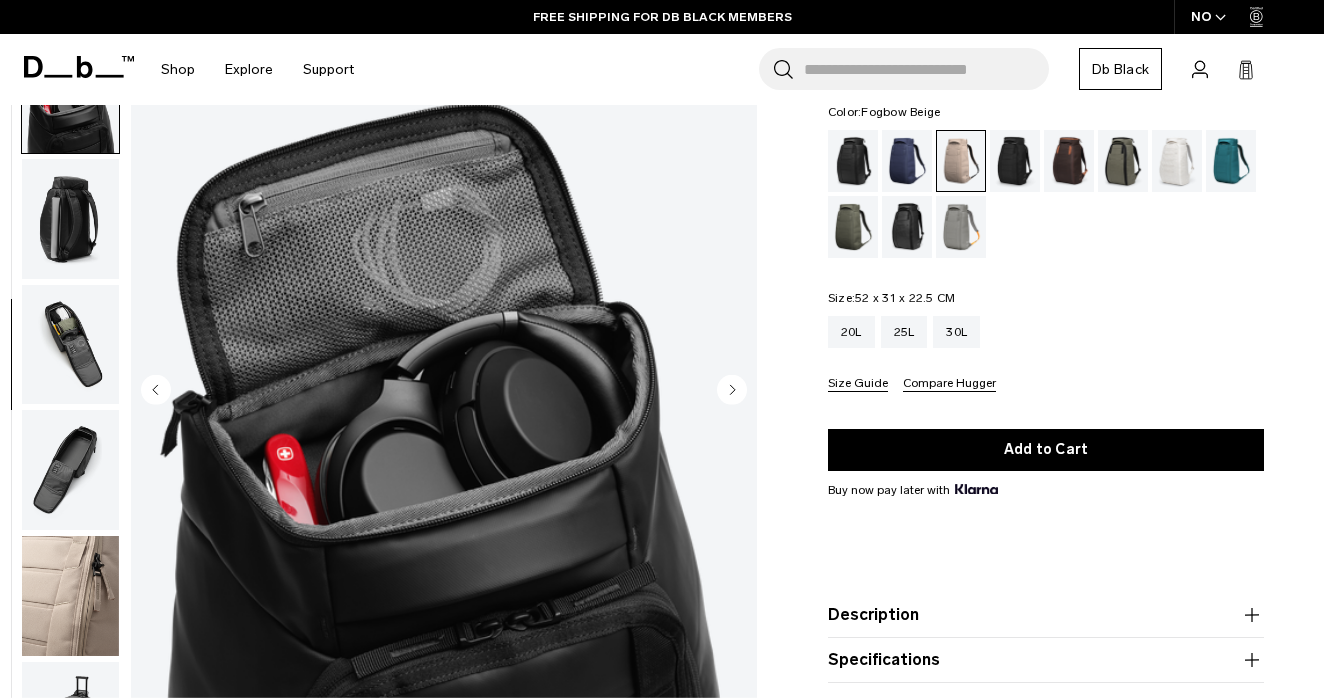 click 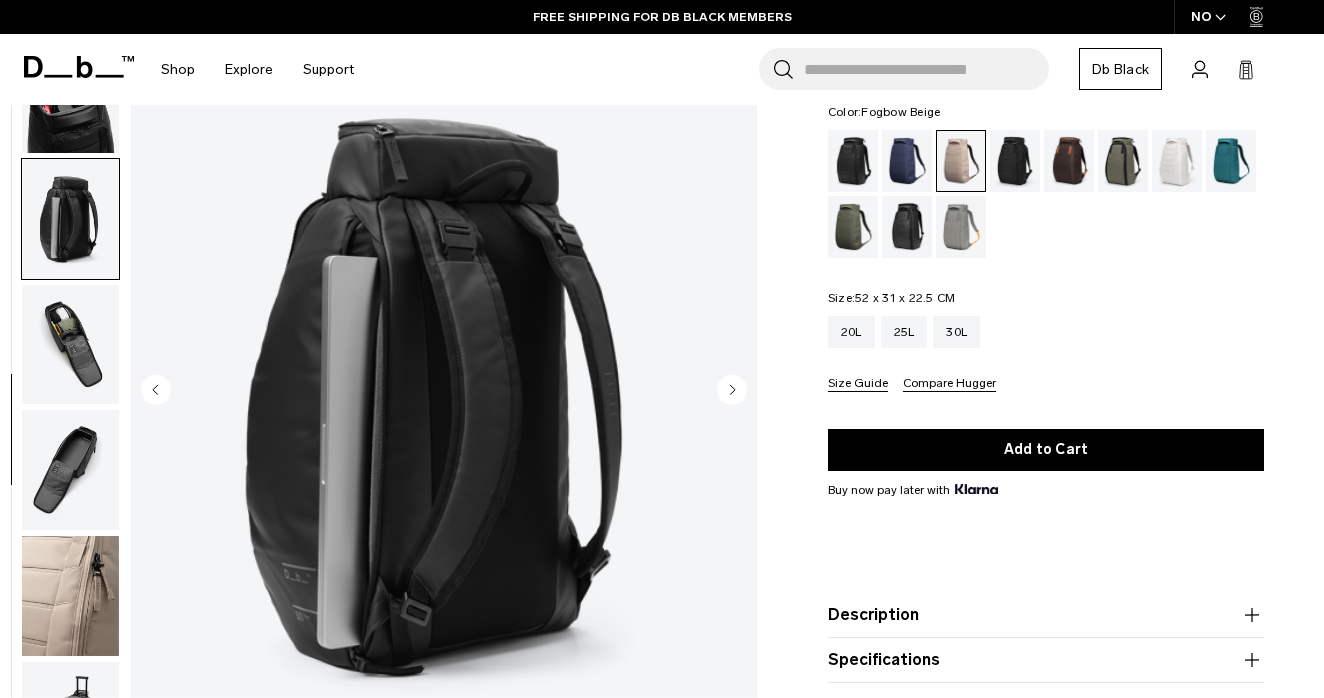 click 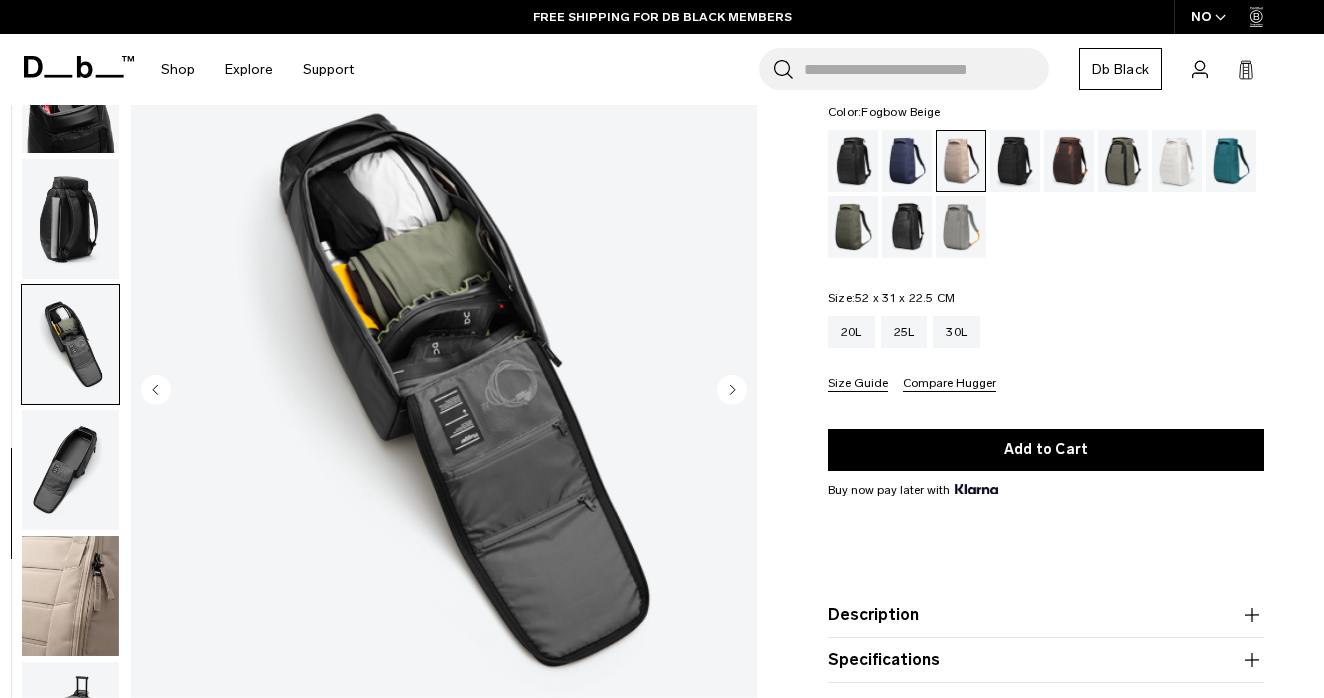 click 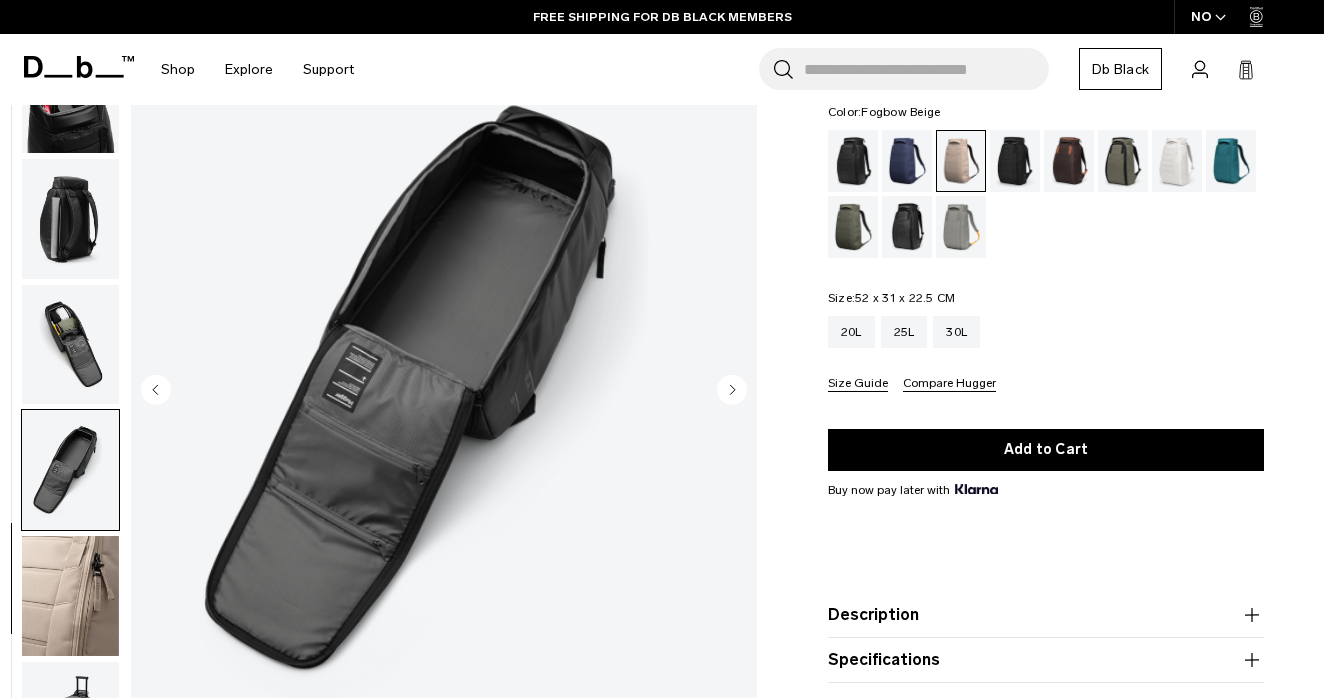click 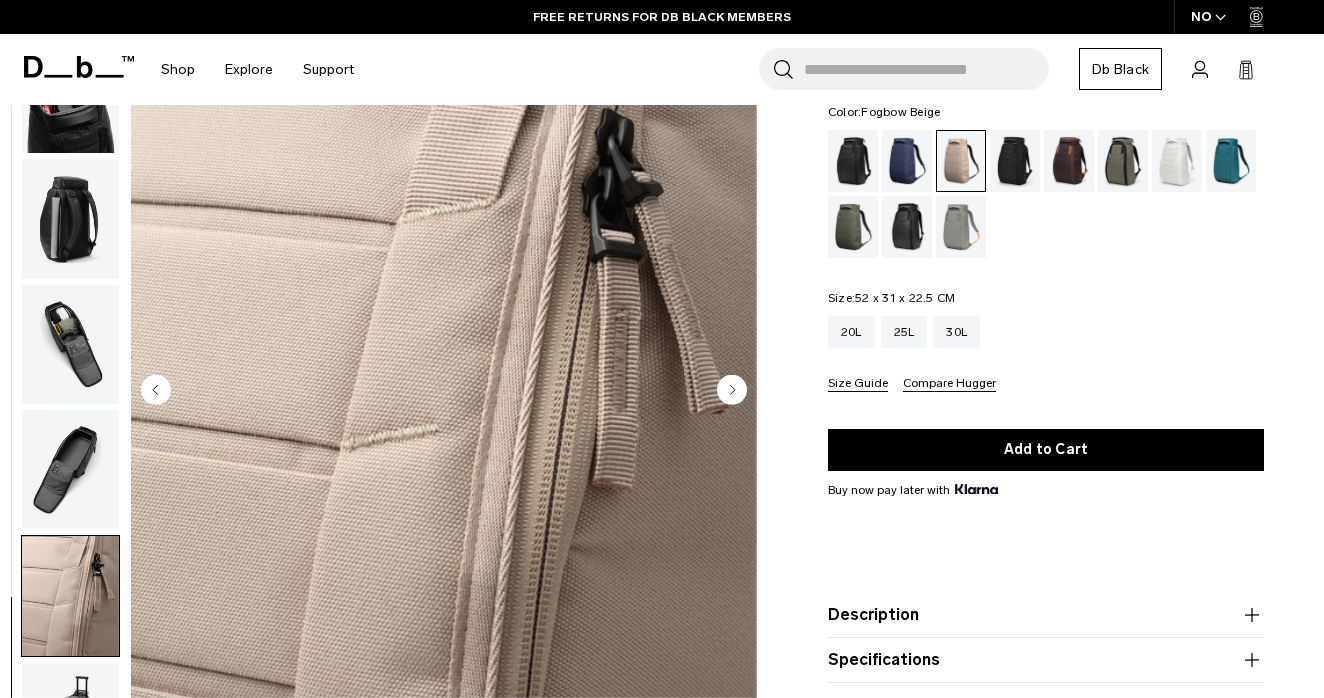 click 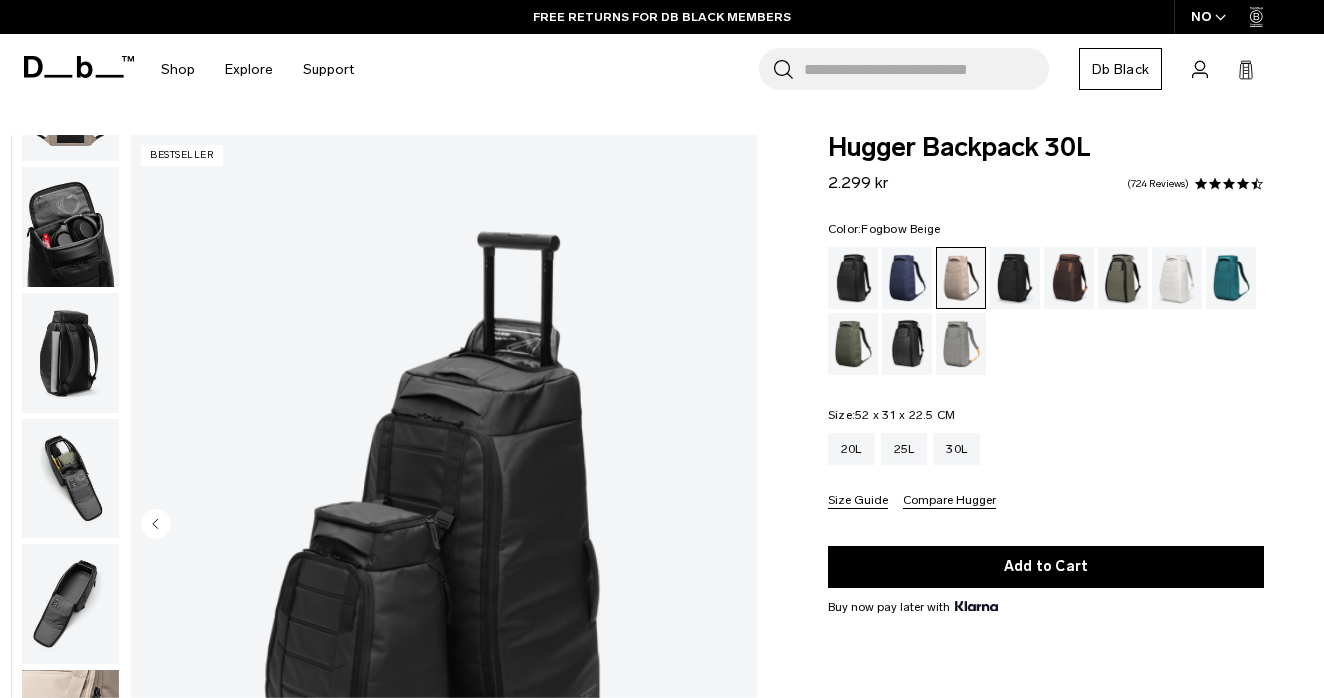 scroll, scrollTop: 0, scrollLeft: 0, axis: both 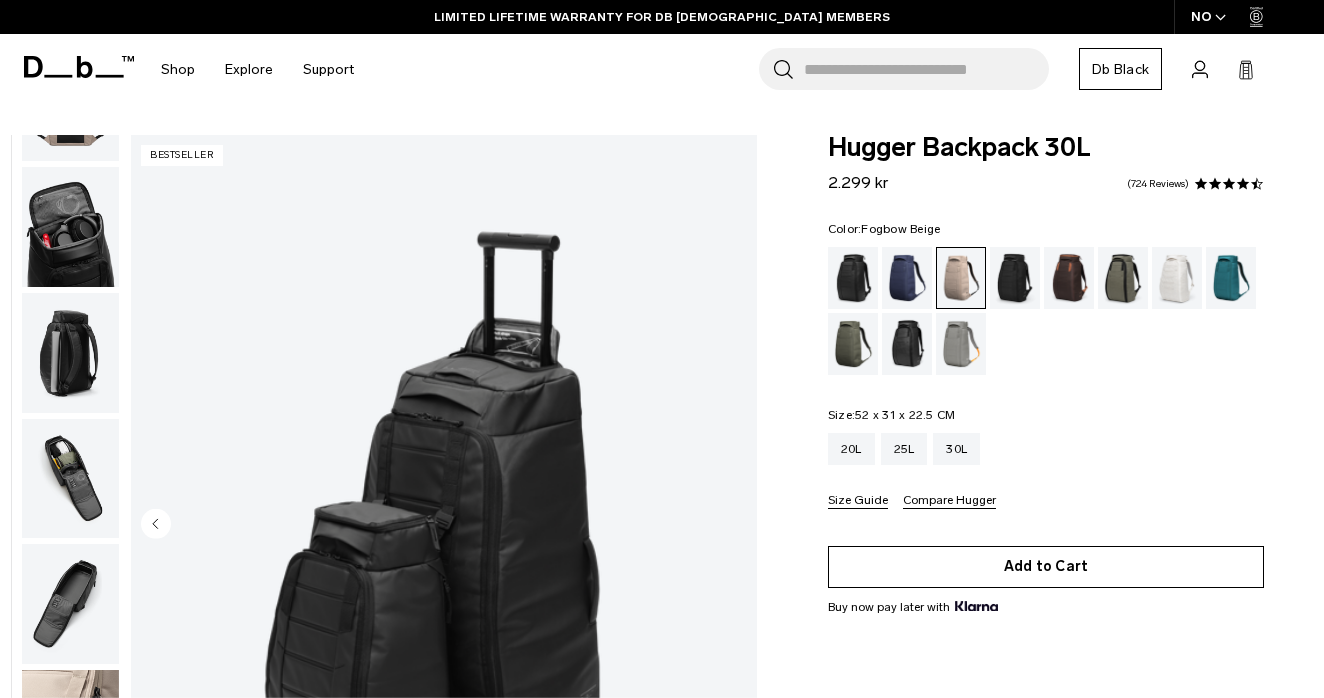 click on "Add to Cart" at bounding box center [1046, 567] 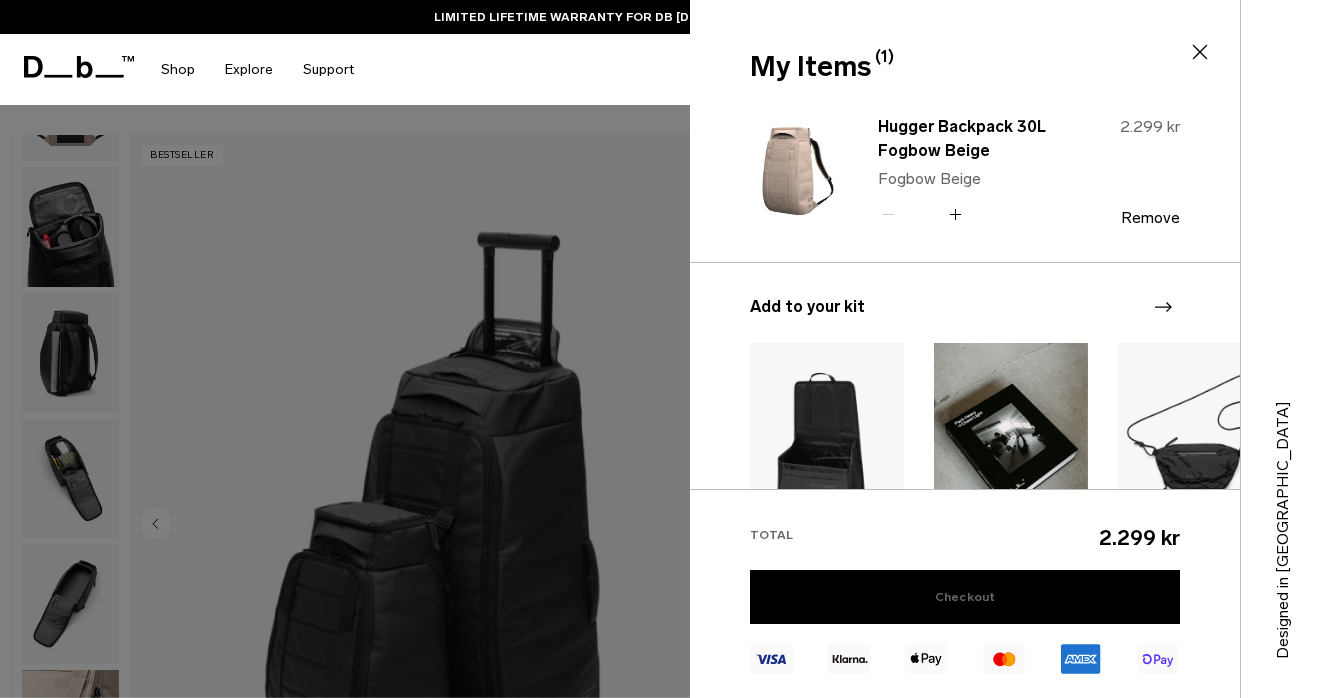 click on "Checkout" at bounding box center (965, 597) 